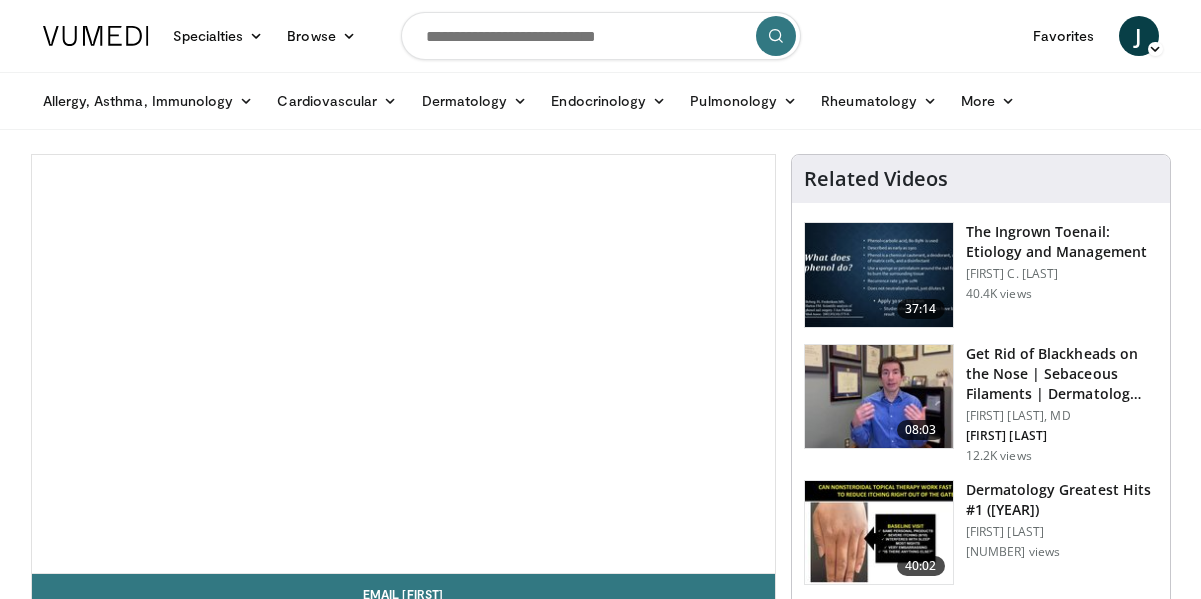 scroll, scrollTop: 0, scrollLeft: 0, axis: both 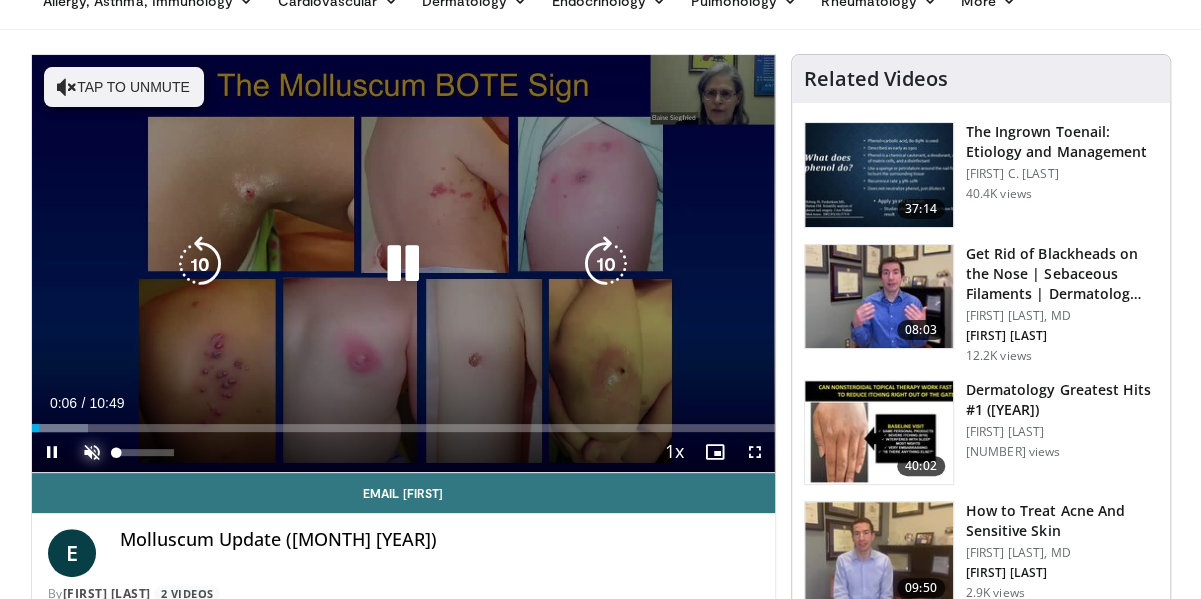 click at bounding box center (92, 452) 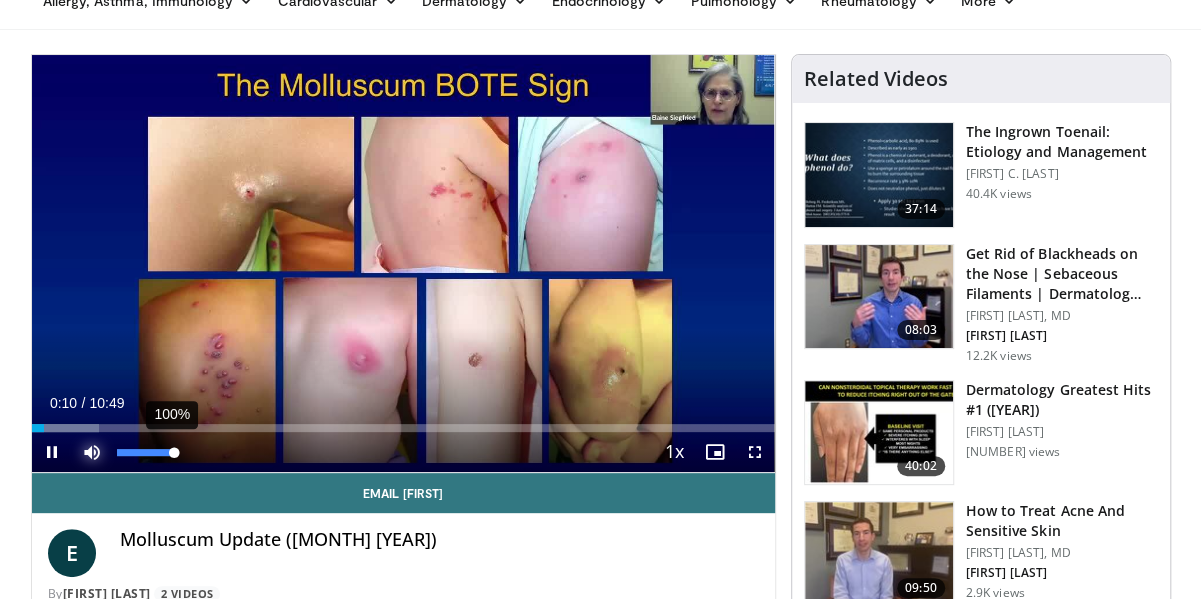 drag, startPoint x: 126, startPoint y: 451, endPoint x: 176, endPoint y: 460, distance: 50.803543 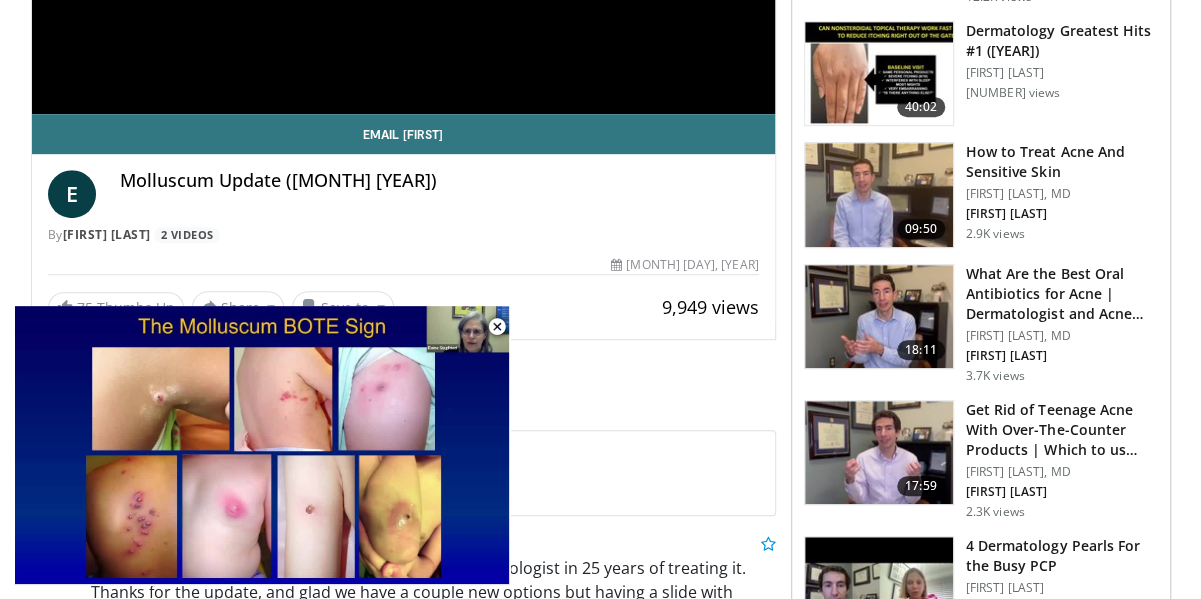 scroll, scrollTop: 500, scrollLeft: 0, axis: vertical 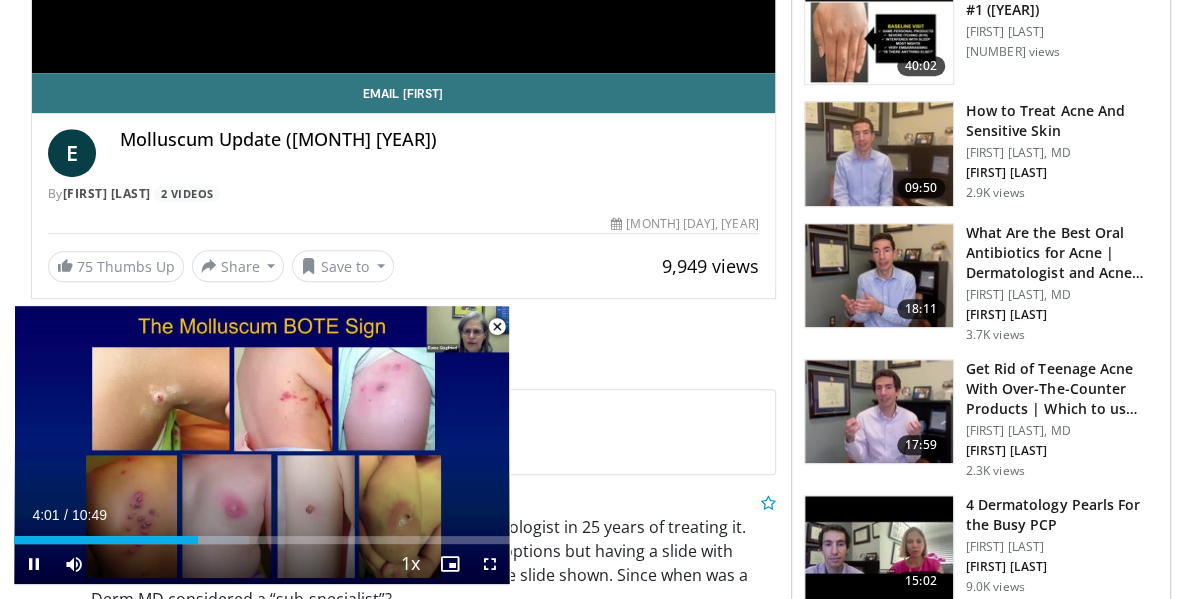 click at bounding box center (497, 327) 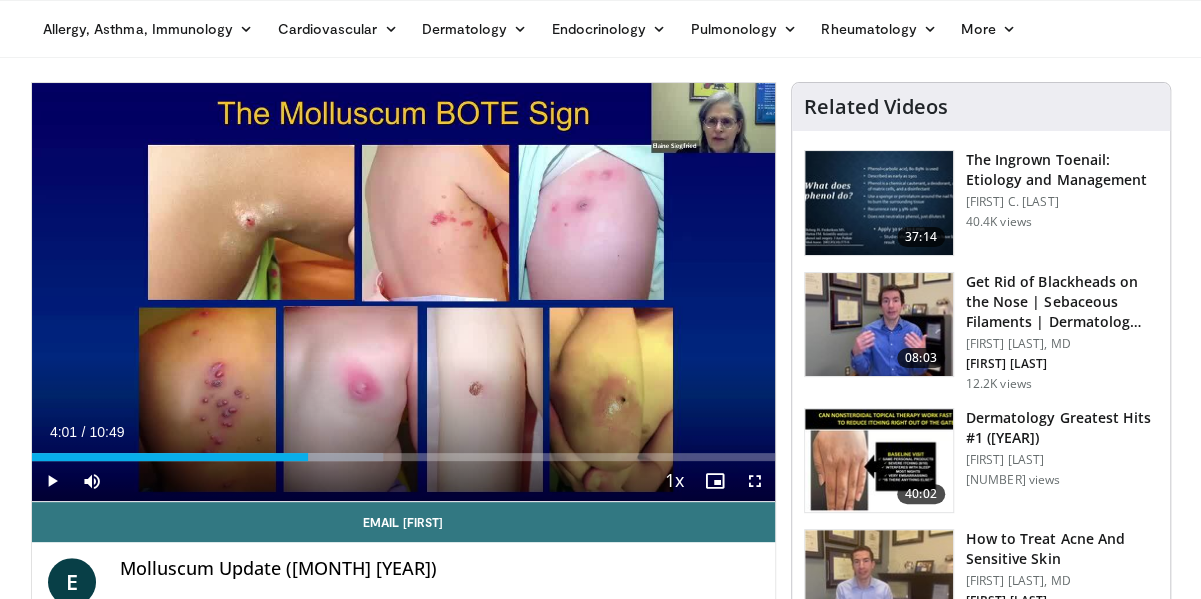scroll, scrollTop: 0, scrollLeft: 0, axis: both 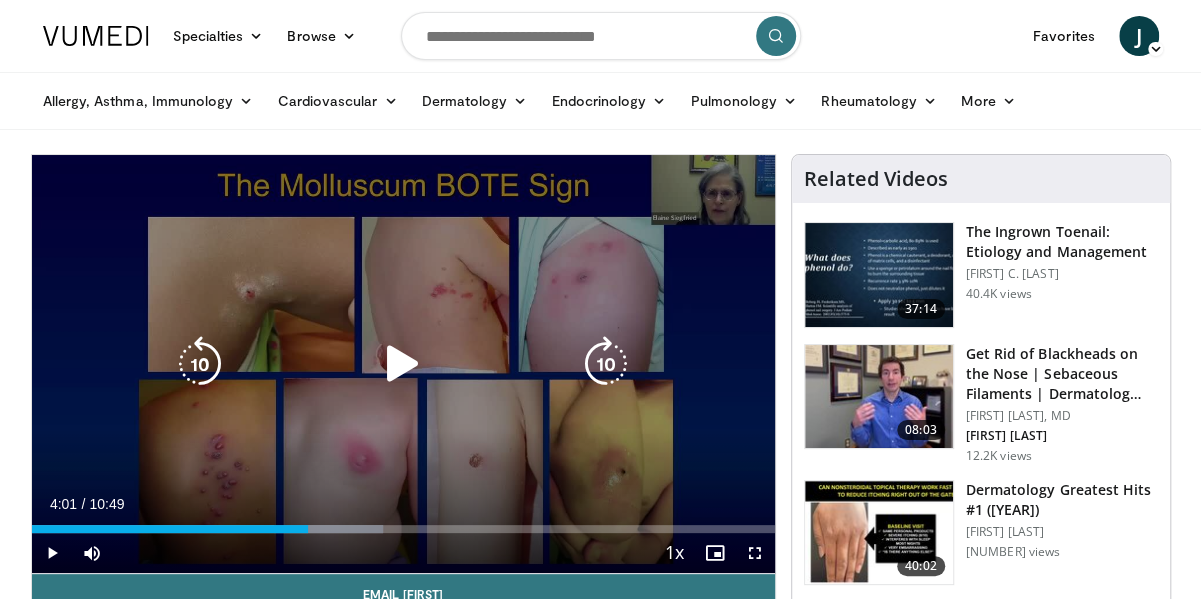 click on "10 seconds
Tap to unmute" at bounding box center (403, 364) 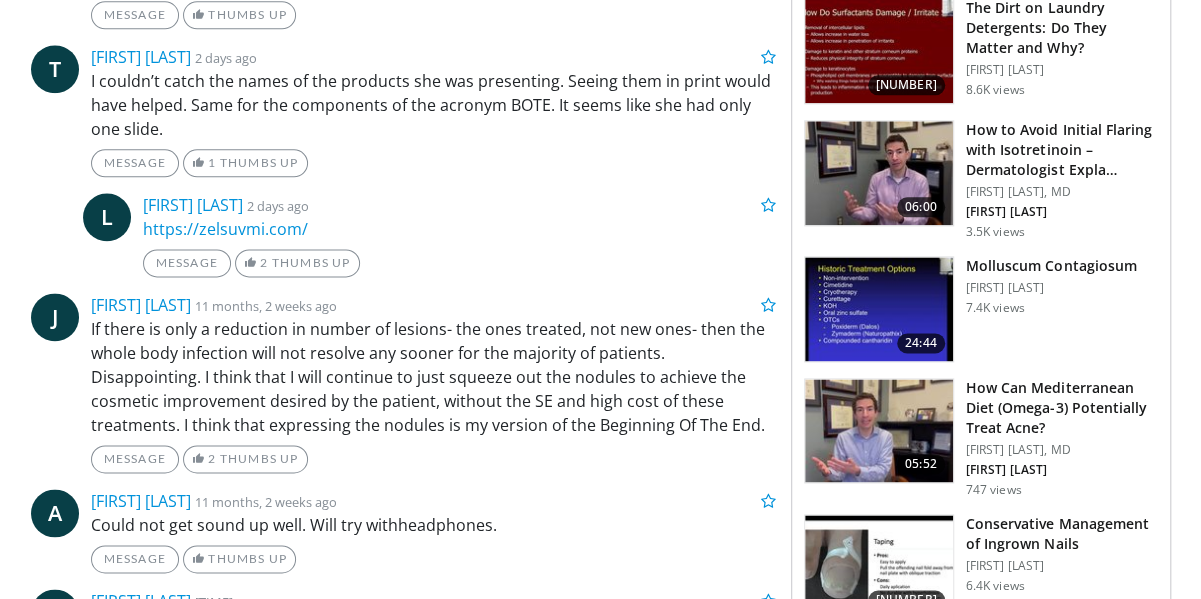 scroll, scrollTop: 1100, scrollLeft: 0, axis: vertical 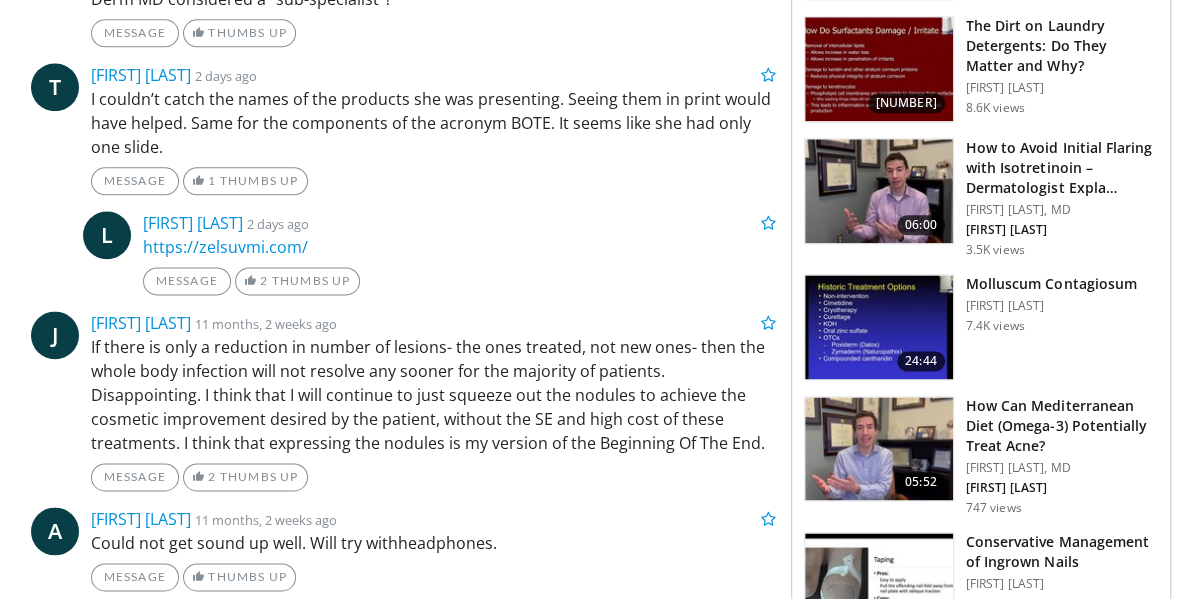 drag, startPoint x: 264, startPoint y: 229, endPoint x: 264, endPoint y: 211, distance: 18 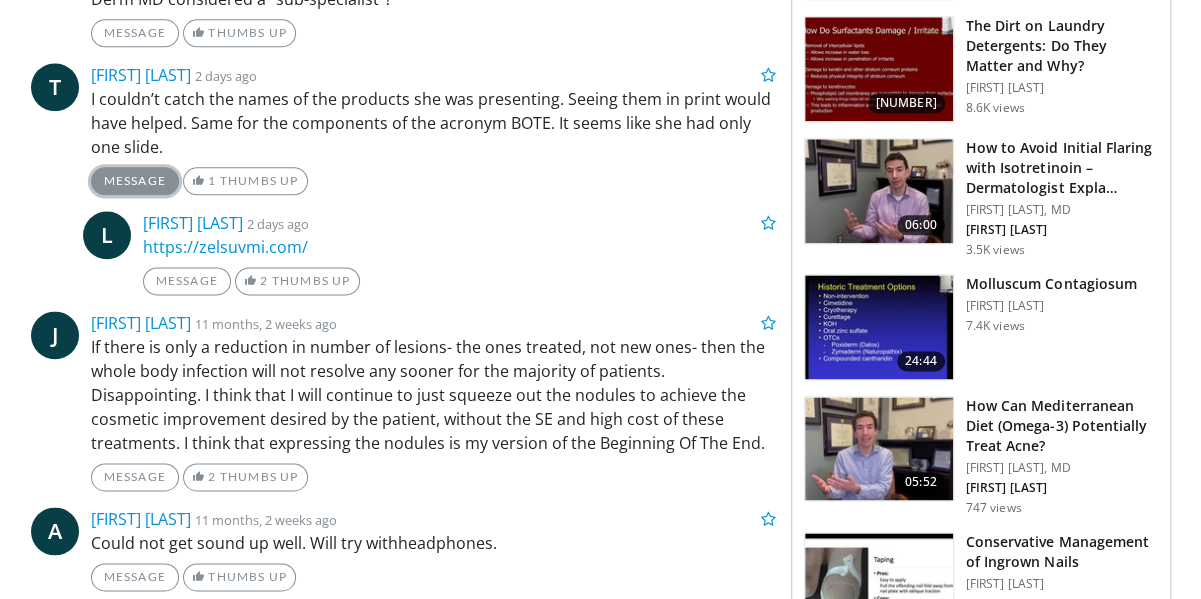 click on "Message" at bounding box center (135, 181) 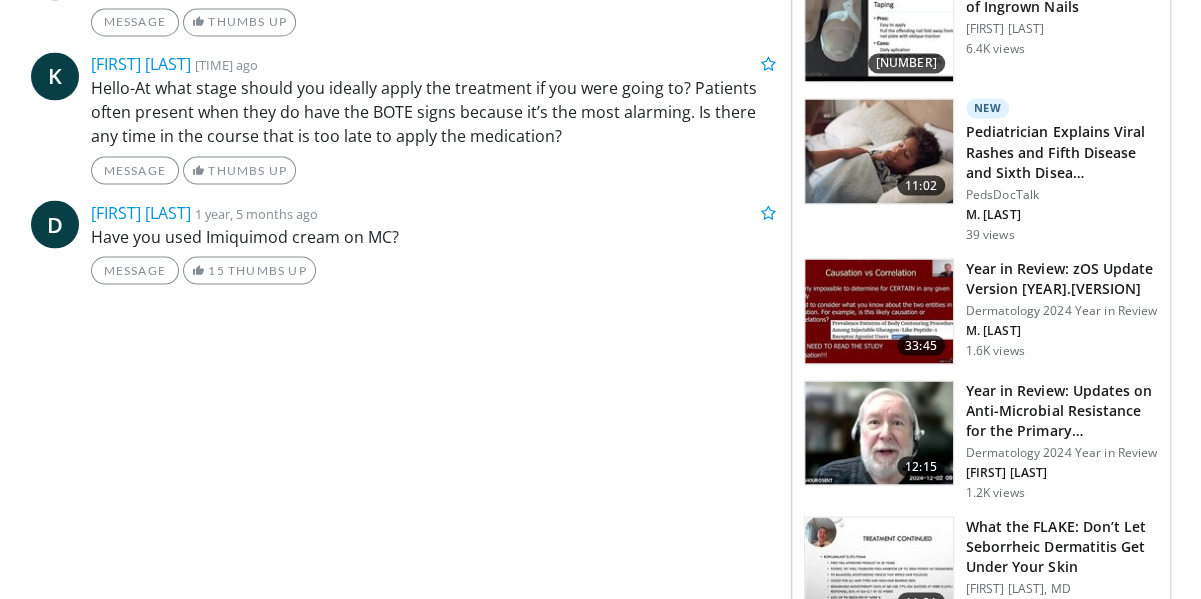 scroll, scrollTop: 1700, scrollLeft: 0, axis: vertical 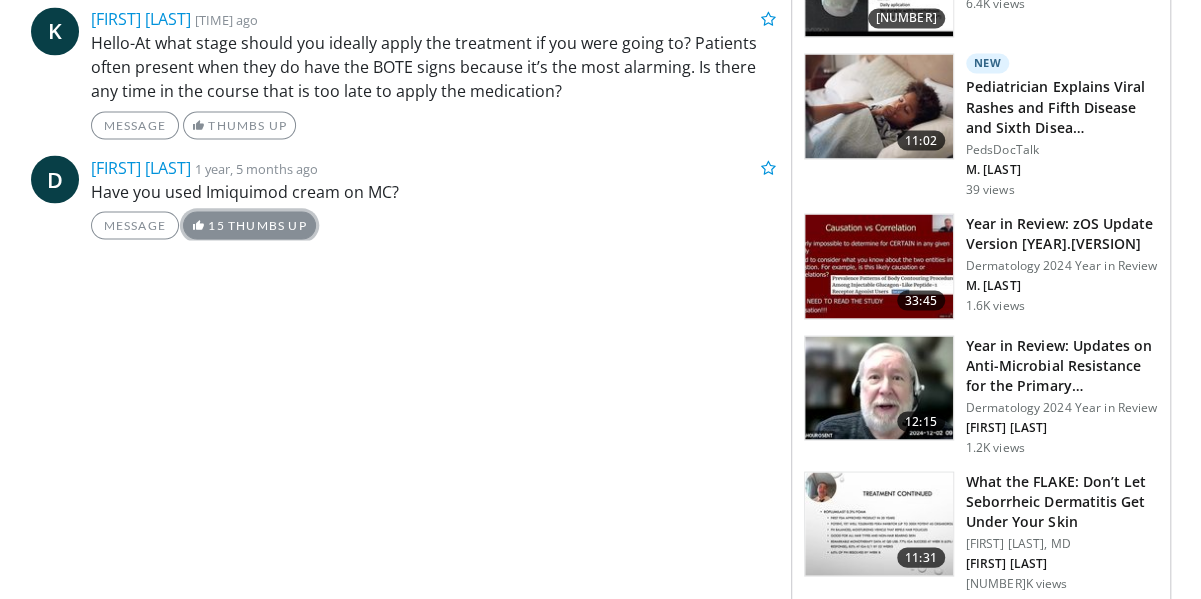 click on "15
Thumbs Up" at bounding box center [249, 225] 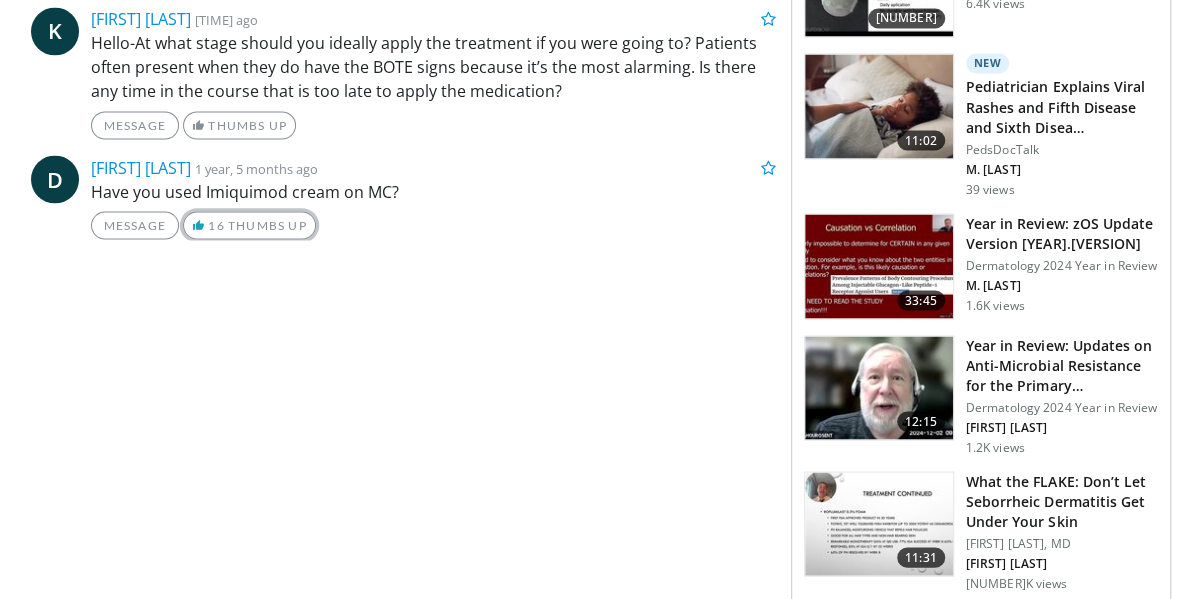 click on "16
Thumbs Up" at bounding box center [249, 225] 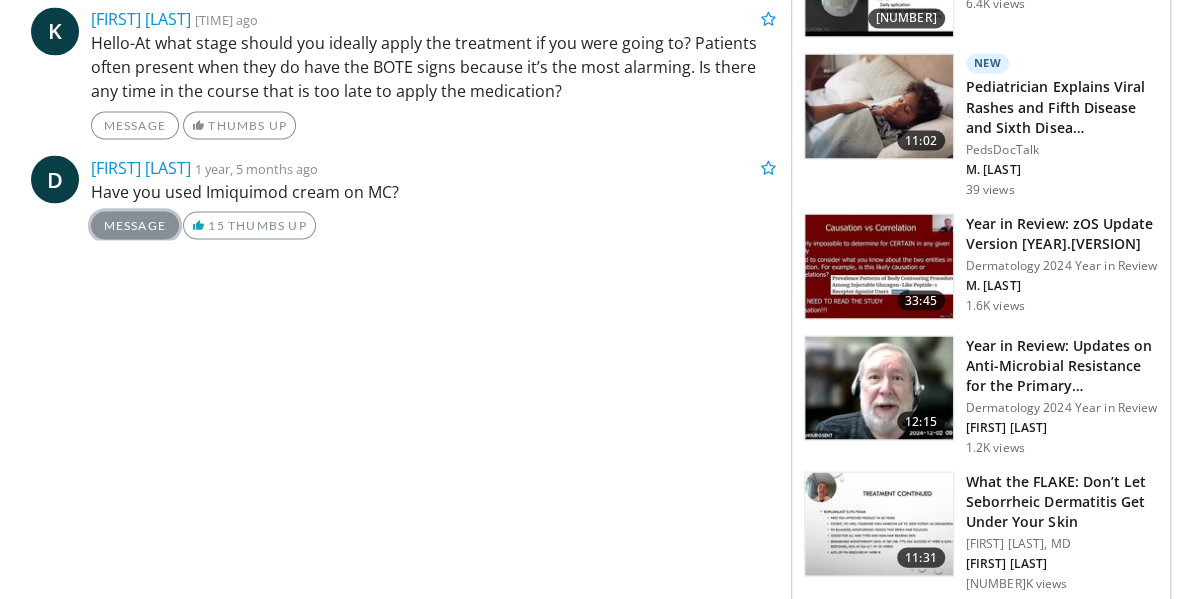 click on "Message" at bounding box center (135, 225) 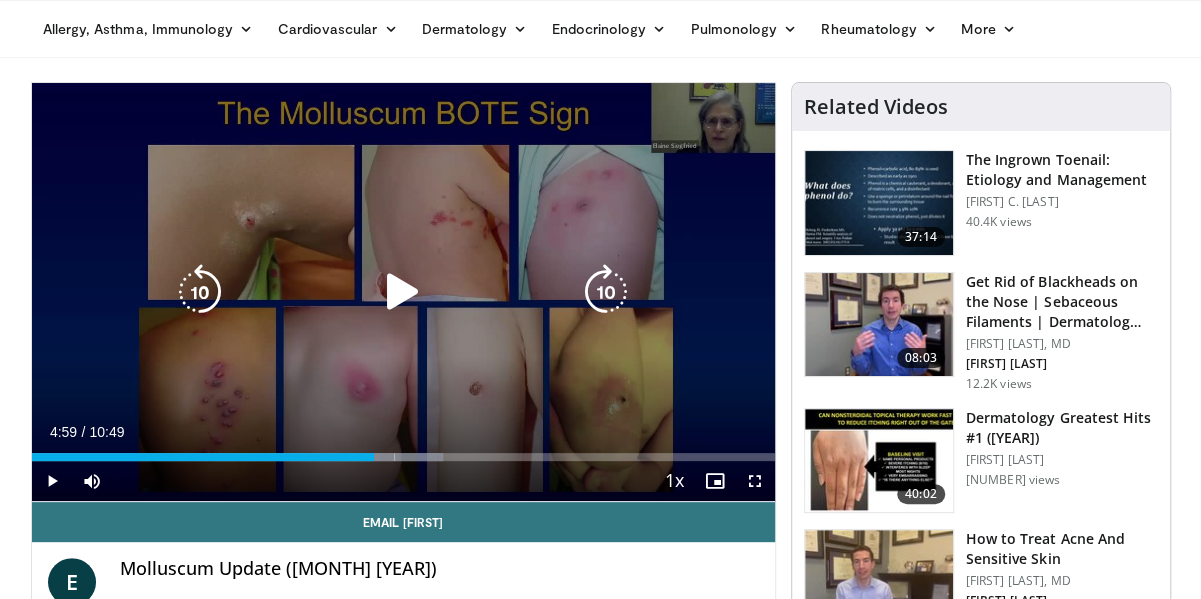 scroll, scrollTop: 200, scrollLeft: 0, axis: vertical 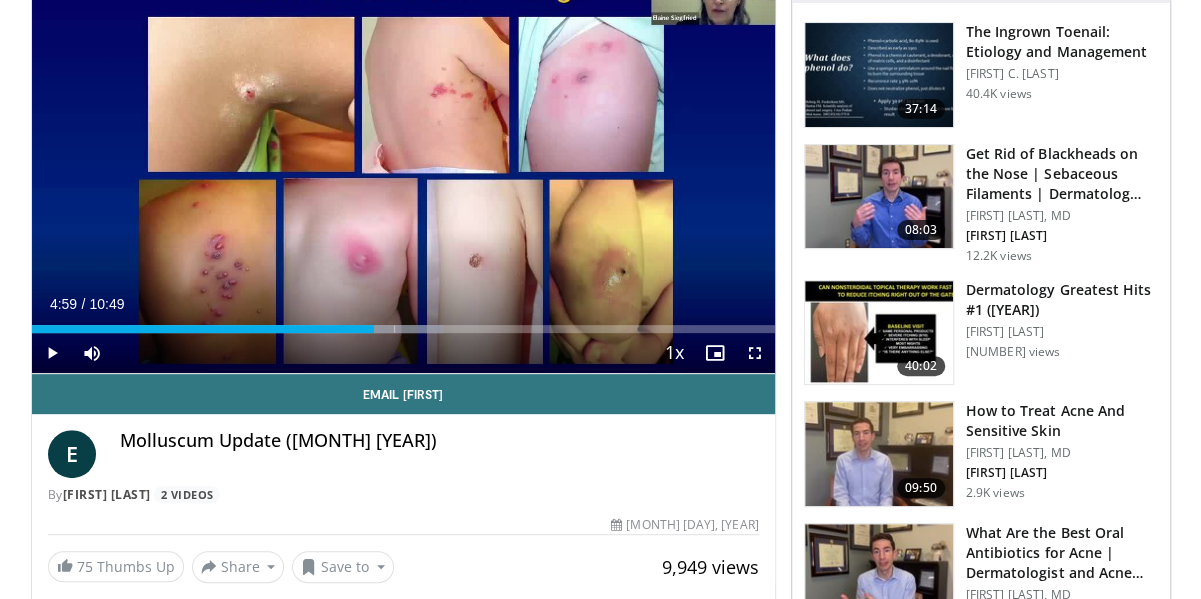 click on "Current Time  4:59 / Duration  10:49 Play Skip Backward Skip Forward Mute 95% Loaded :  55.42% 04:59 04:25 Stream Type  LIVE Seek to live, currently behind live LIVE   1x Playback Rate 0.5x 0.75x 1x , selected 1.25x 1.5x 1.75x 2x Chapters Chapters Descriptions descriptions off , selected Captions captions settings , opens captions settings dialog captions off , selected Audio Track en (Main) , selected Fullscreen Enable picture-in-picture mode" at bounding box center [403, 353] 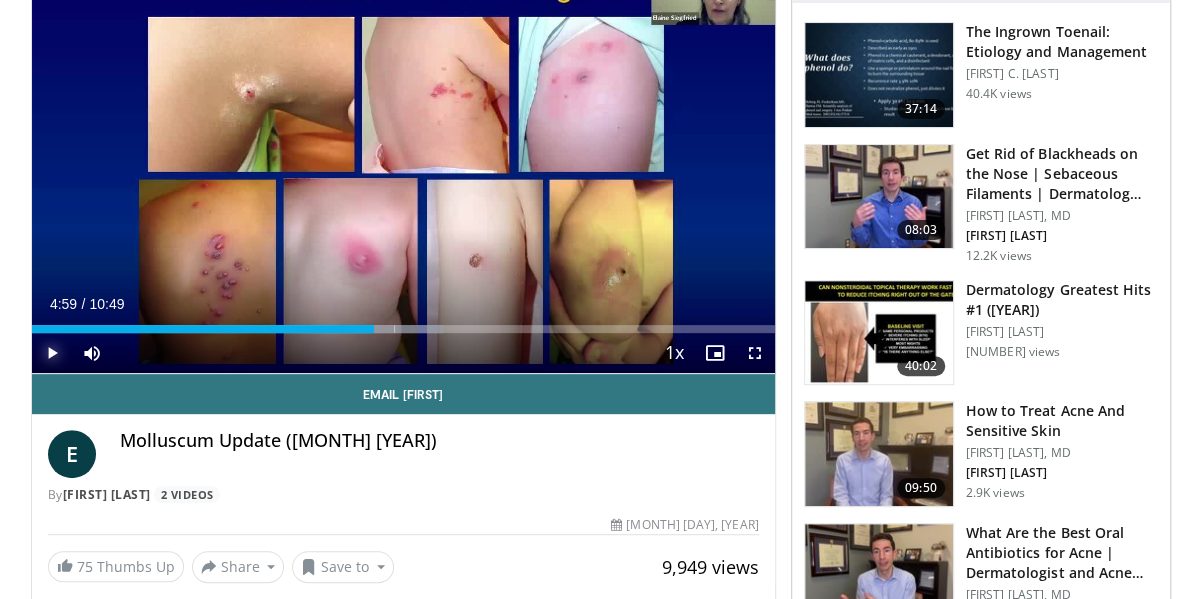 click at bounding box center (52, 353) 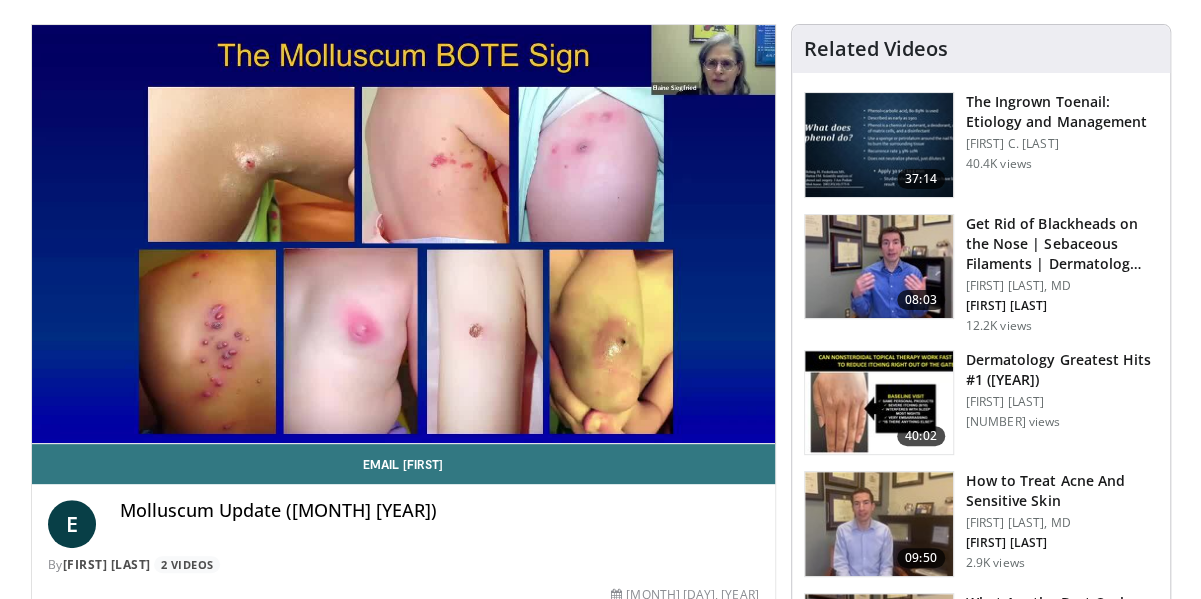scroll, scrollTop: 162, scrollLeft: 0, axis: vertical 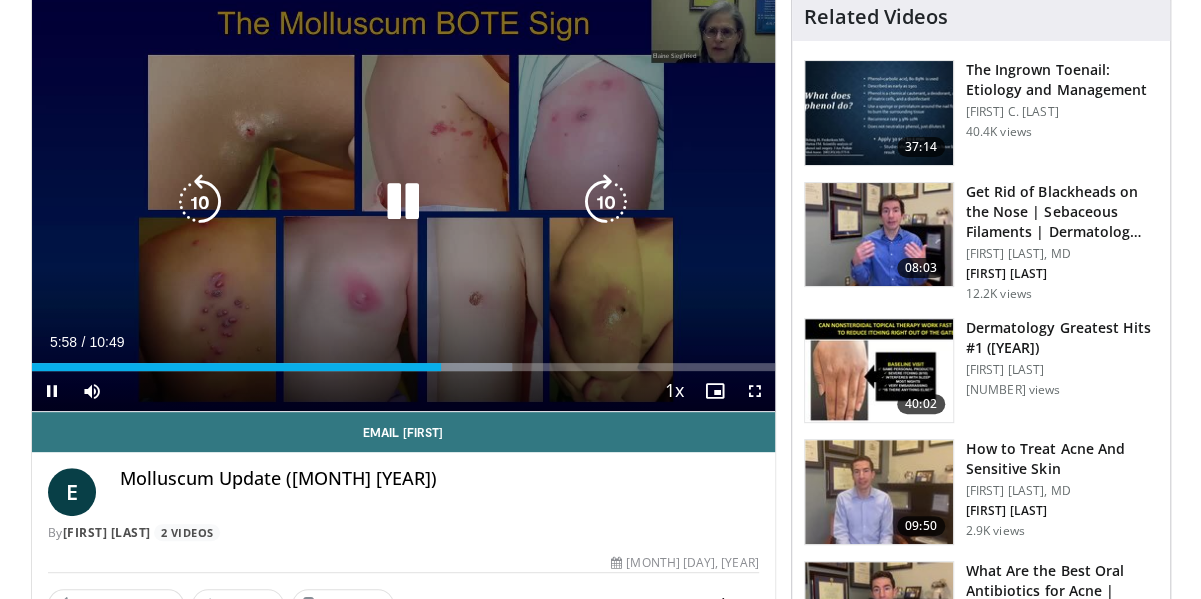 click on "10 seconds
Tap to unmute" at bounding box center [403, 202] 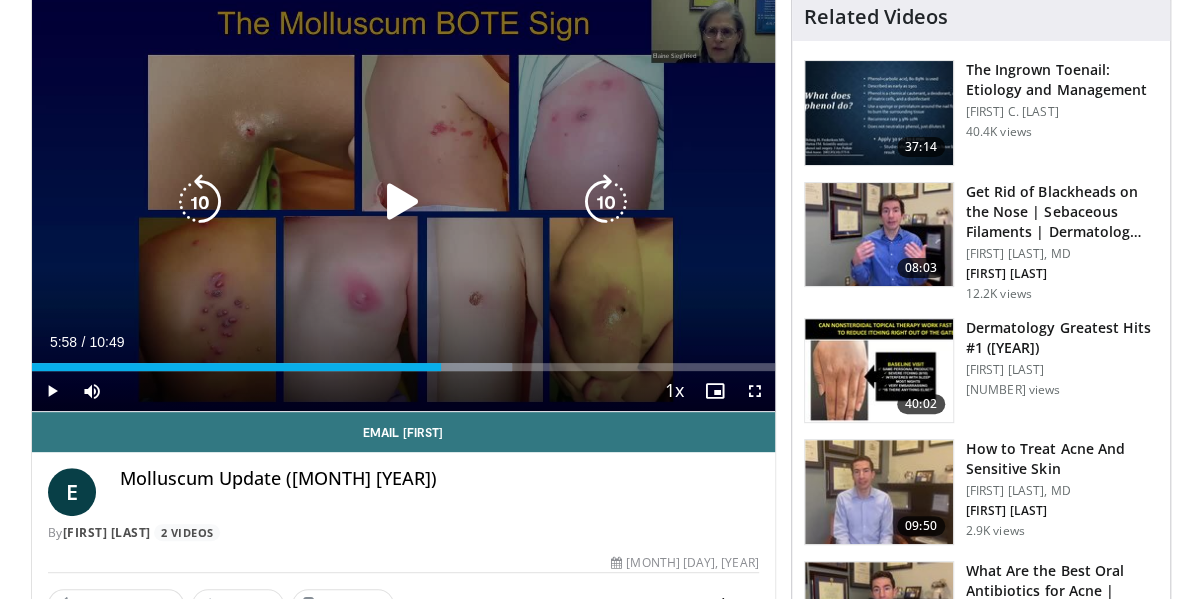 drag, startPoint x: 781, startPoint y: 46, endPoint x: 762, endPoint y: 45, distance: 19.026299 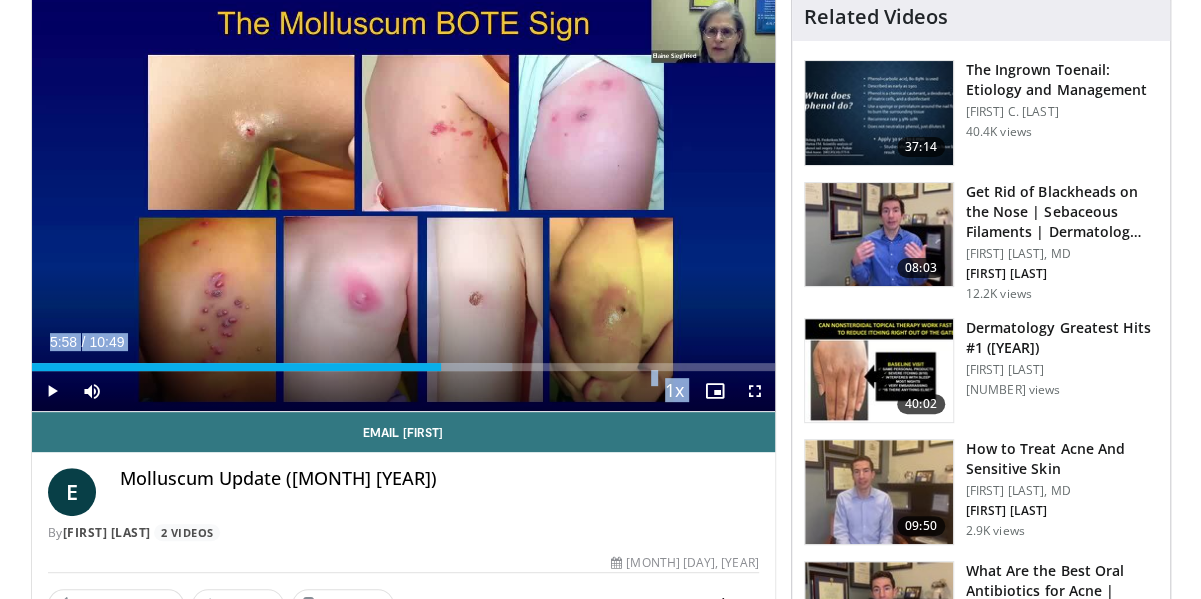 click at bounding box center [52, 391] 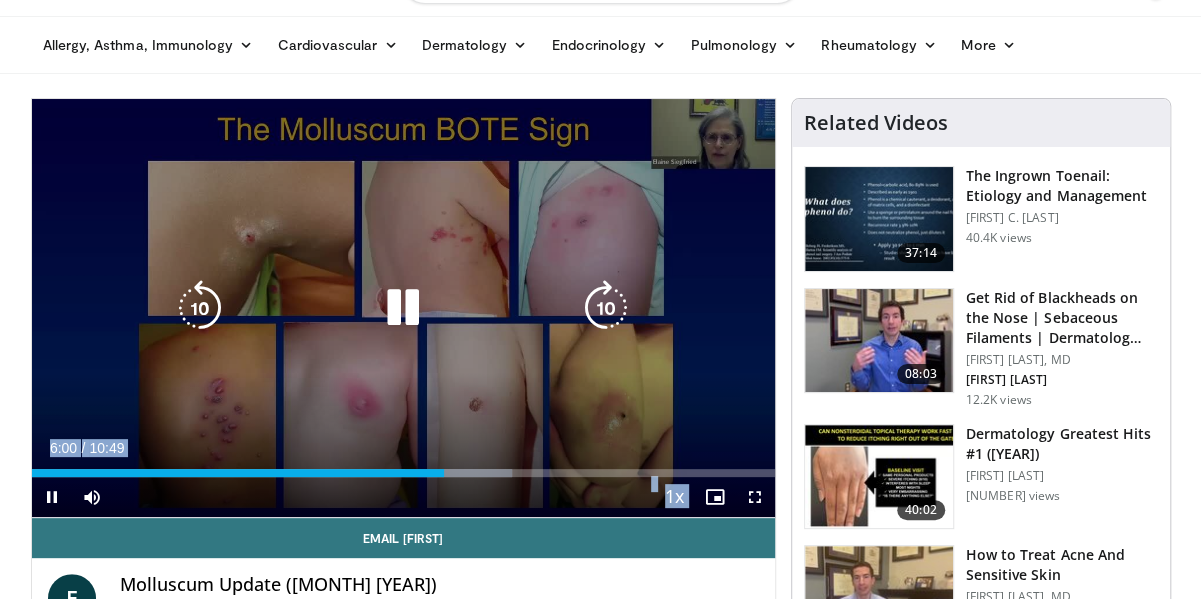 scroll, scrollTop: 100, scrollLeft: 0, axis: vertical 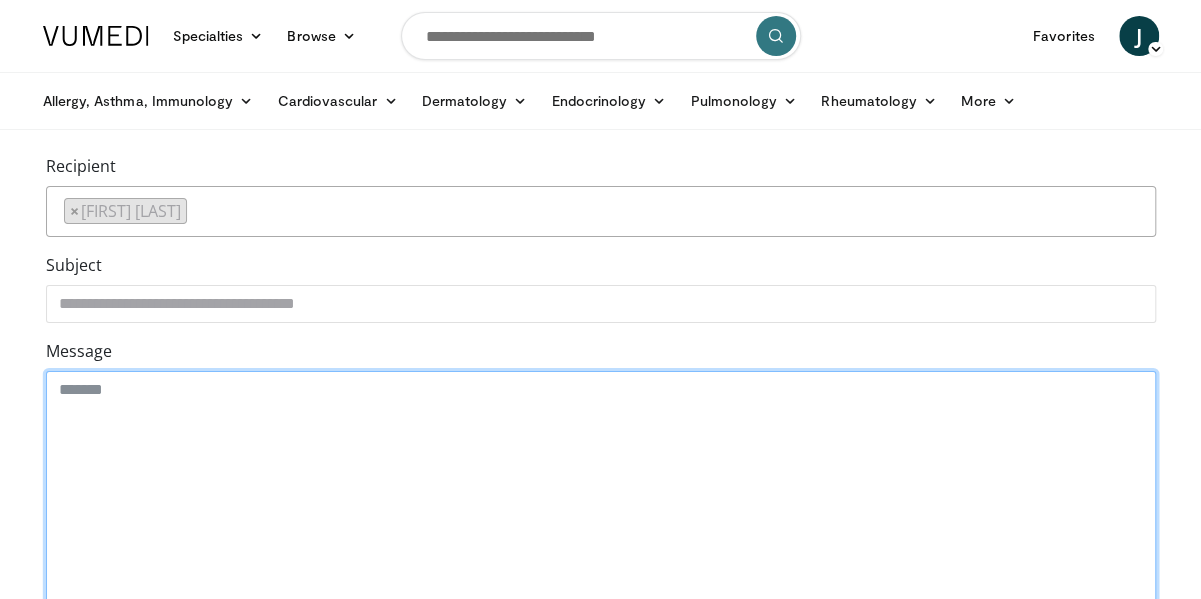 click on "Message" at bounding box center [601, 498] 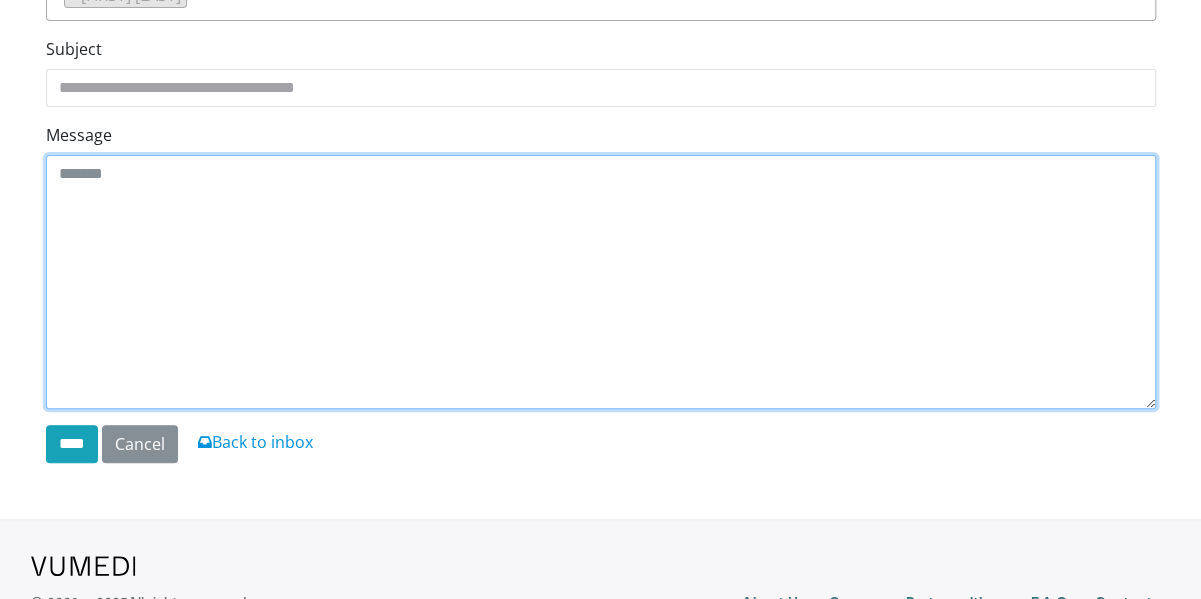 scroll, scrollTop: 190, scrollLeft: 0, axis: vertical 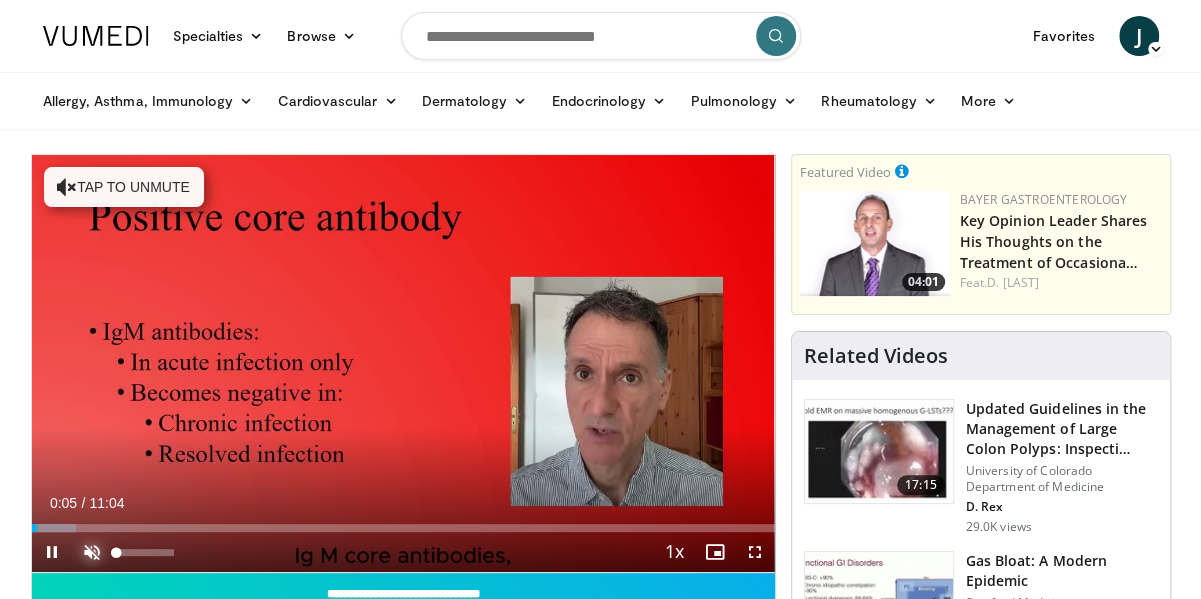 click on "**********" at bounding box center (403, 364) 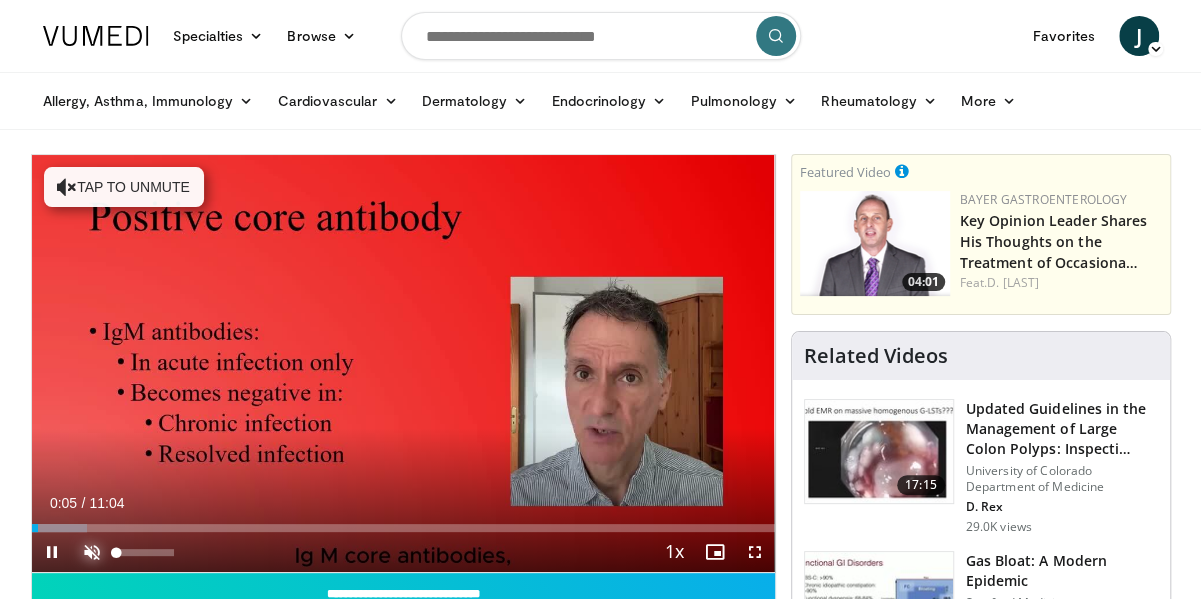 click at bounding box center [92, 552] 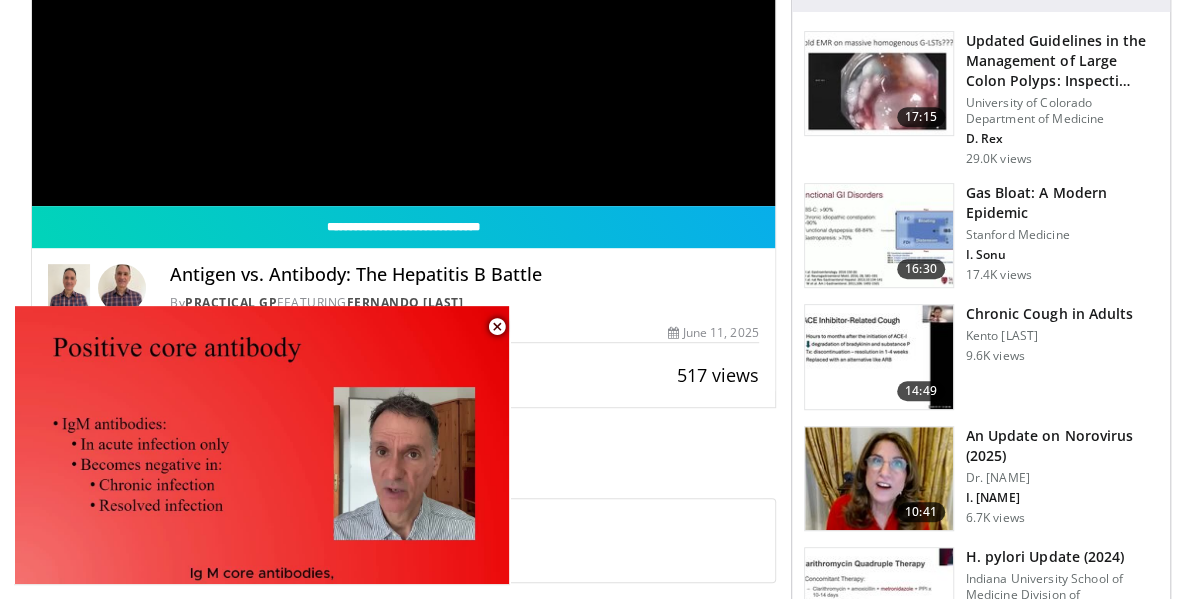 scroll, scrollTop: 400, scrollLeft: 0, axis: vertical 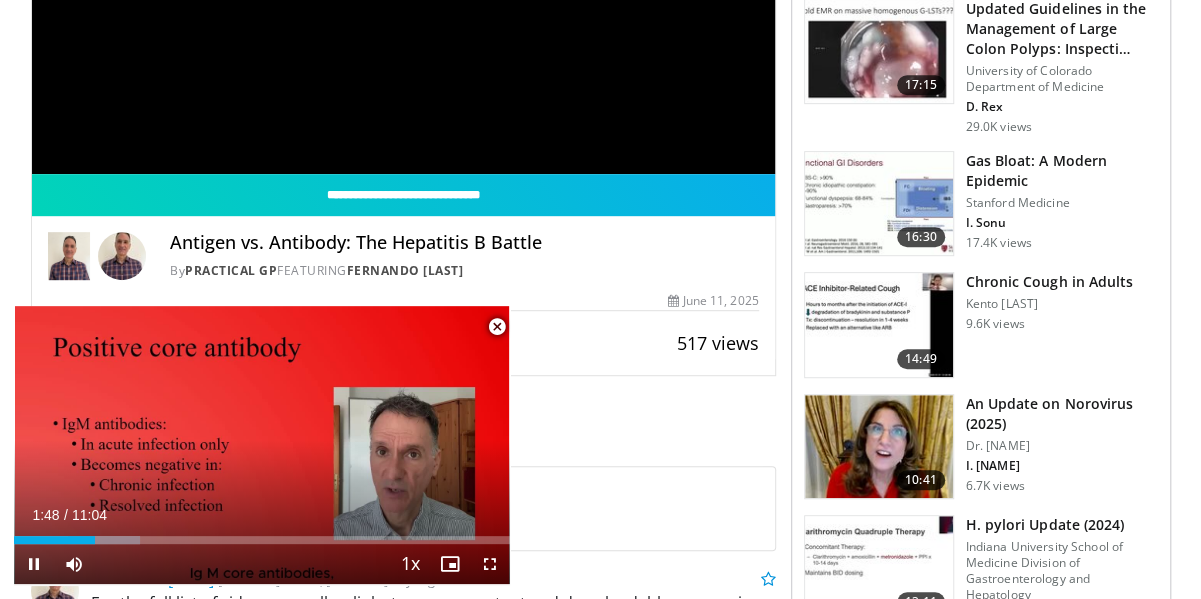 click at bounding box center (497, 327) 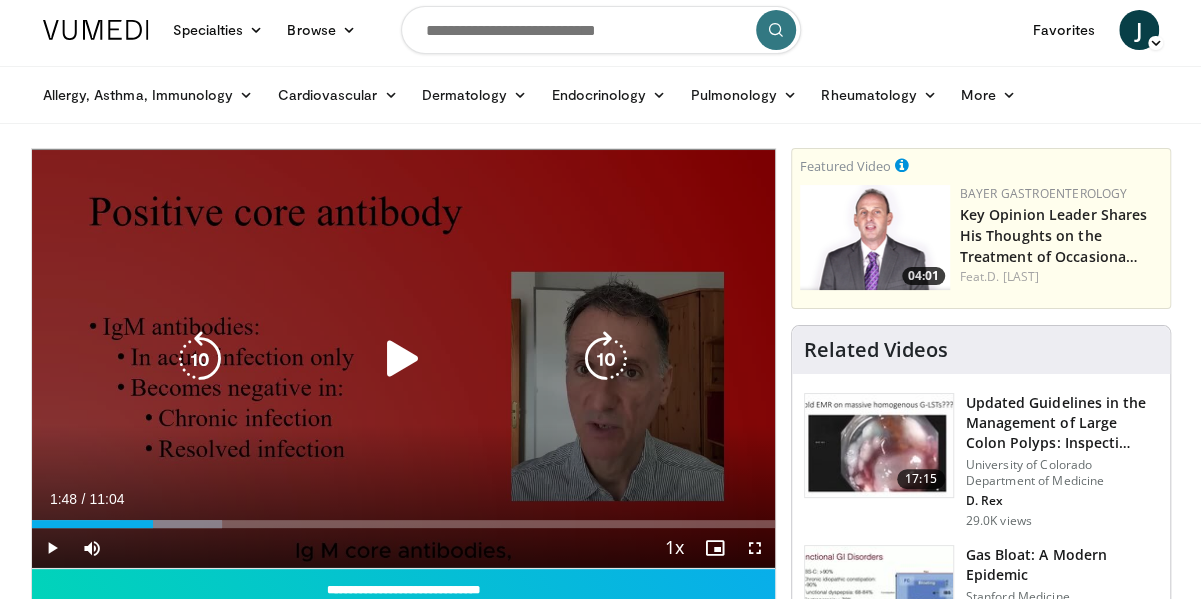 scroll, scrollTop: 0, scrollLeft: 0, axis: both 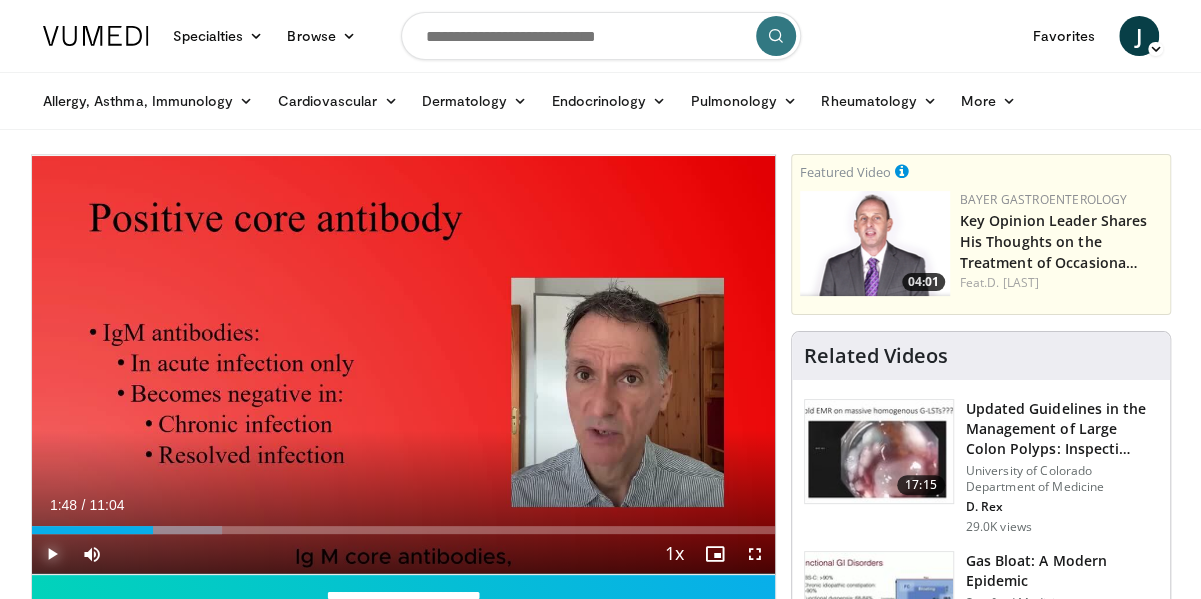 click at bounding box center (52, 554) 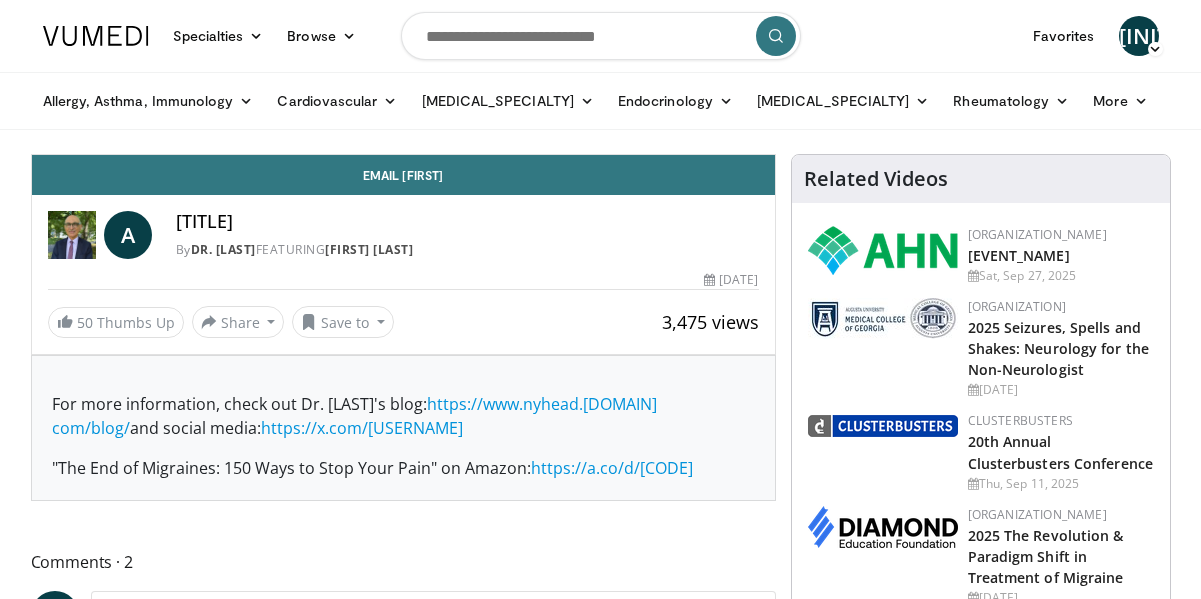 scroll, scrollTop: 0, scrollLeft: 0, axis: both 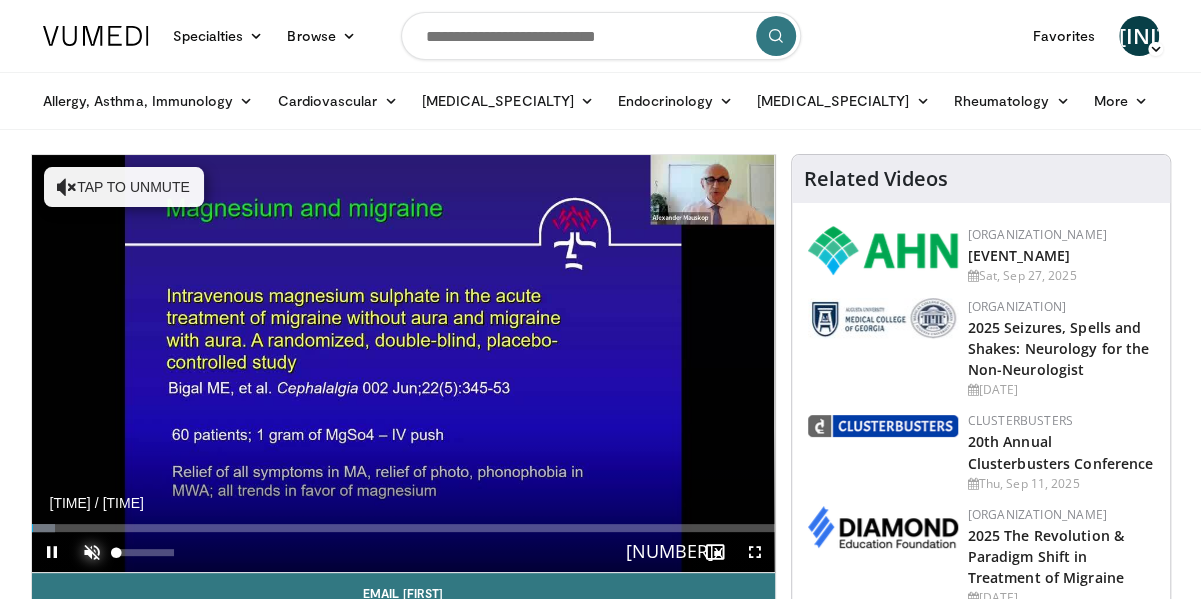 click at bounding box center [92, 552] 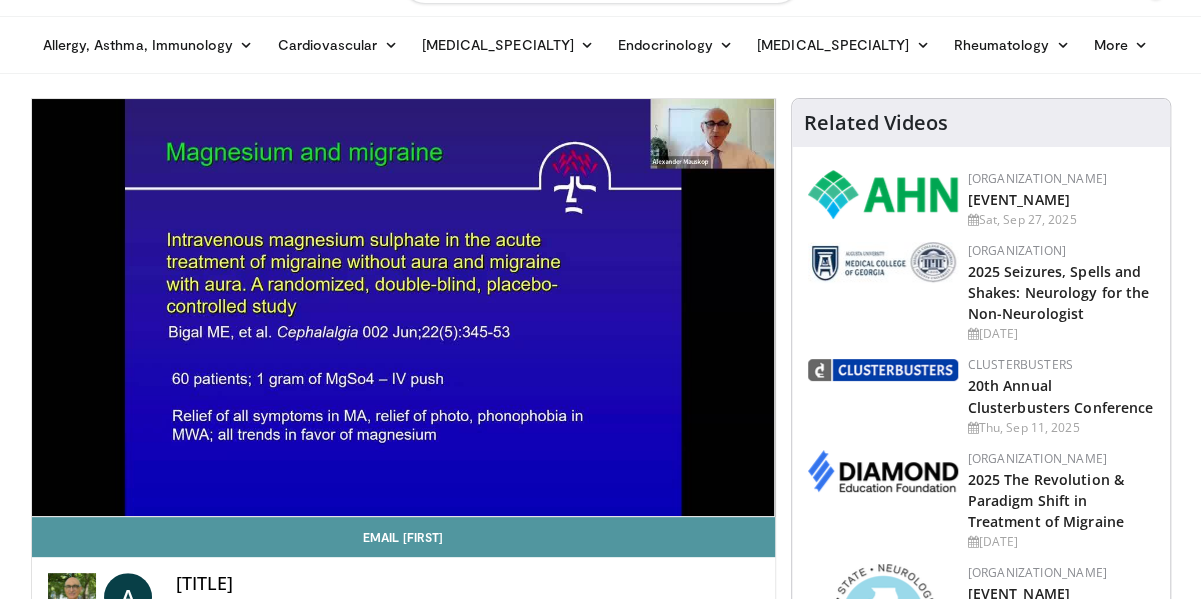 scroll, scrollTop: 100, scrollLeft: 0, axis: vertical 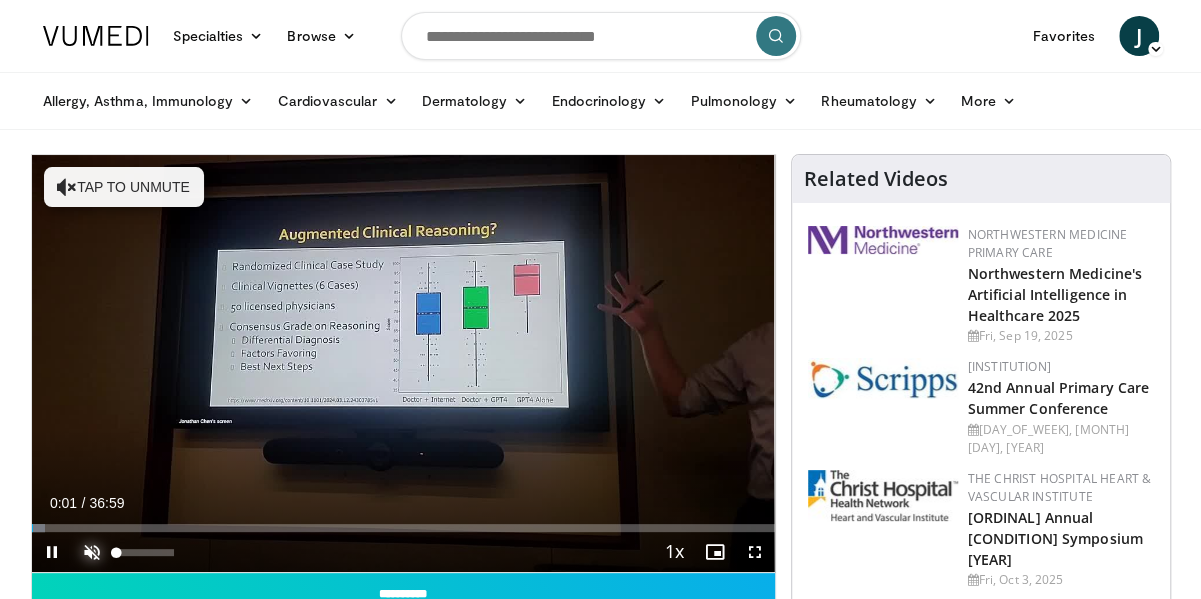 click at bounding box center (92, 552) 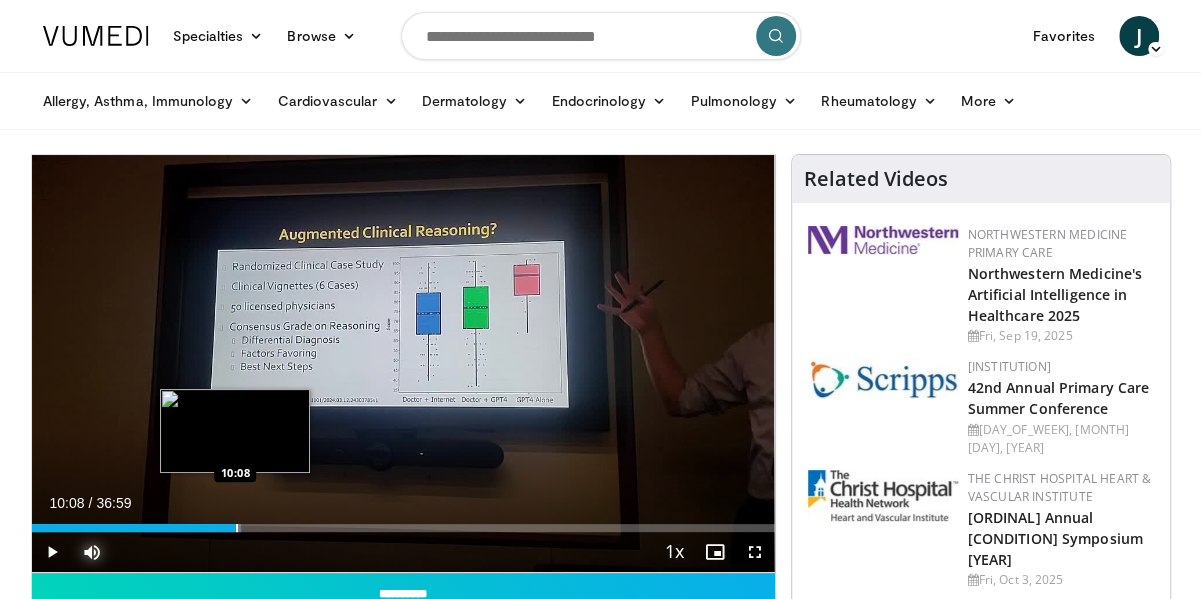 drag, startPoint x: 45, startPoint y: 524, endPoint x: 234, endPoint y: 522, distance: 189.01057 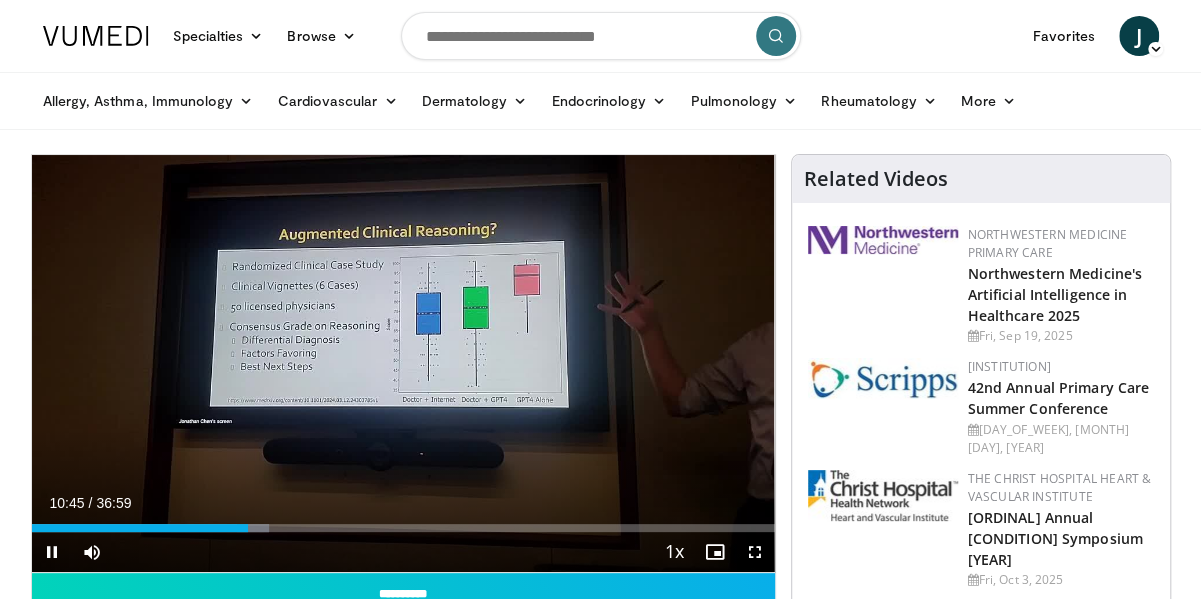 drag, startPoint x: 244, startPoint y: 527, endPoint x: 338, endPoint y: 535, distance: 94.33981 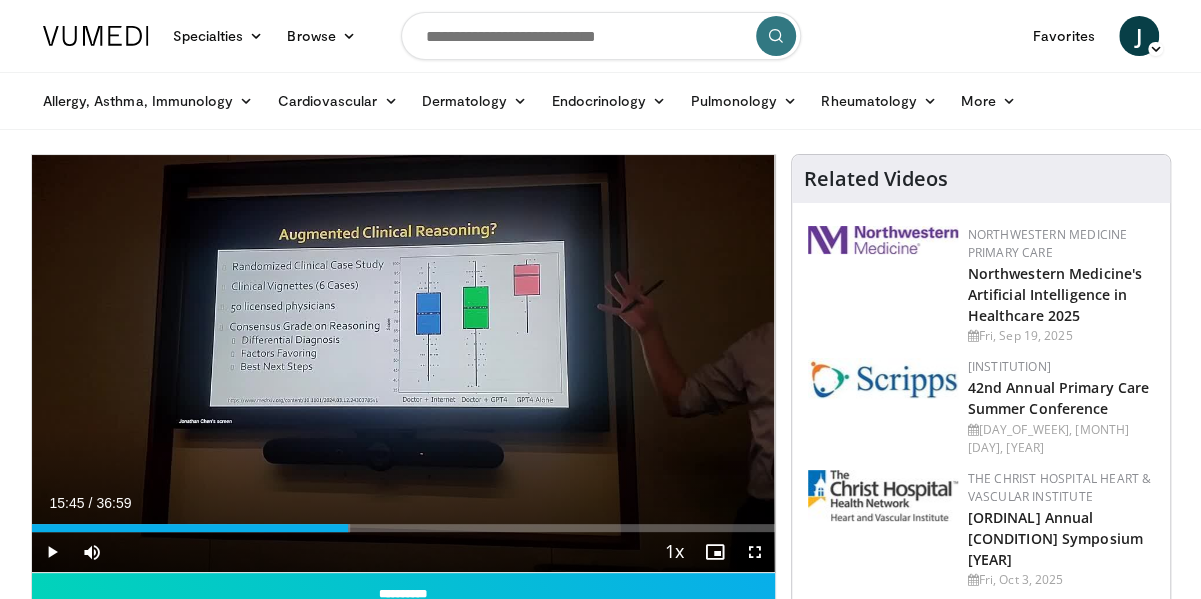 drag, startPoint x: 244, startPoint y: 528, endPoint x: 294, endPoint y: 551, distance: 55.03635 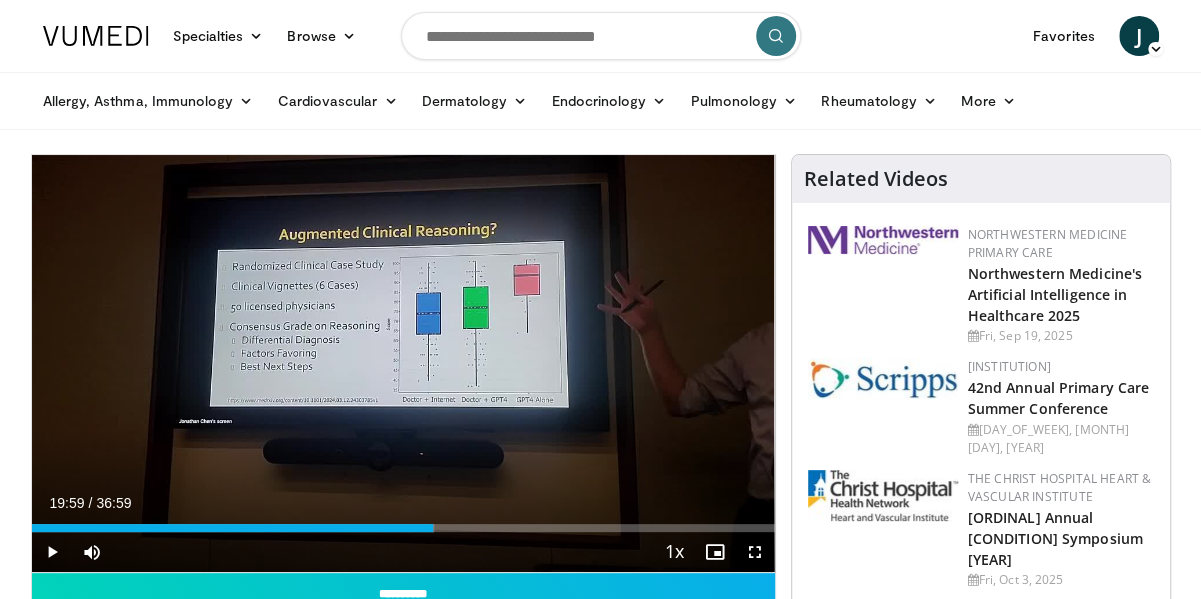 drag, startPoint x: 349, startPoint y: 527, endPoint x: 436, endPoint y: 532, distance: 87.14356 